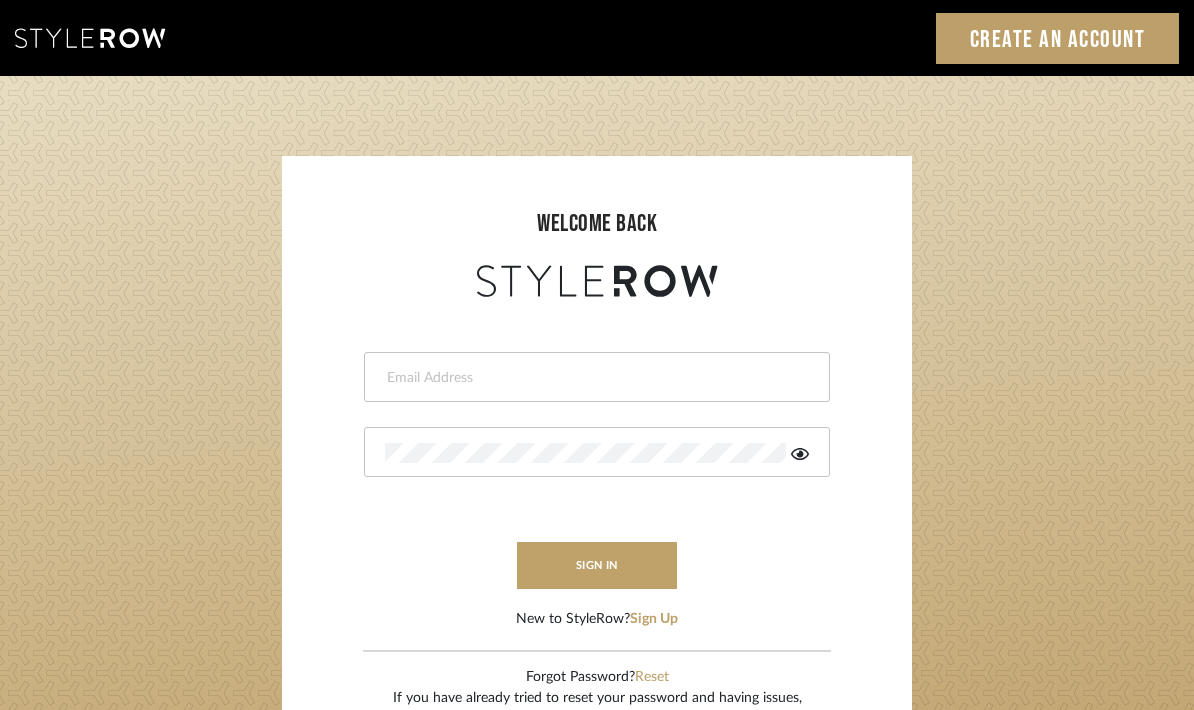 scroll, scrollTop: 0, scrollLeft: 0, axis: both 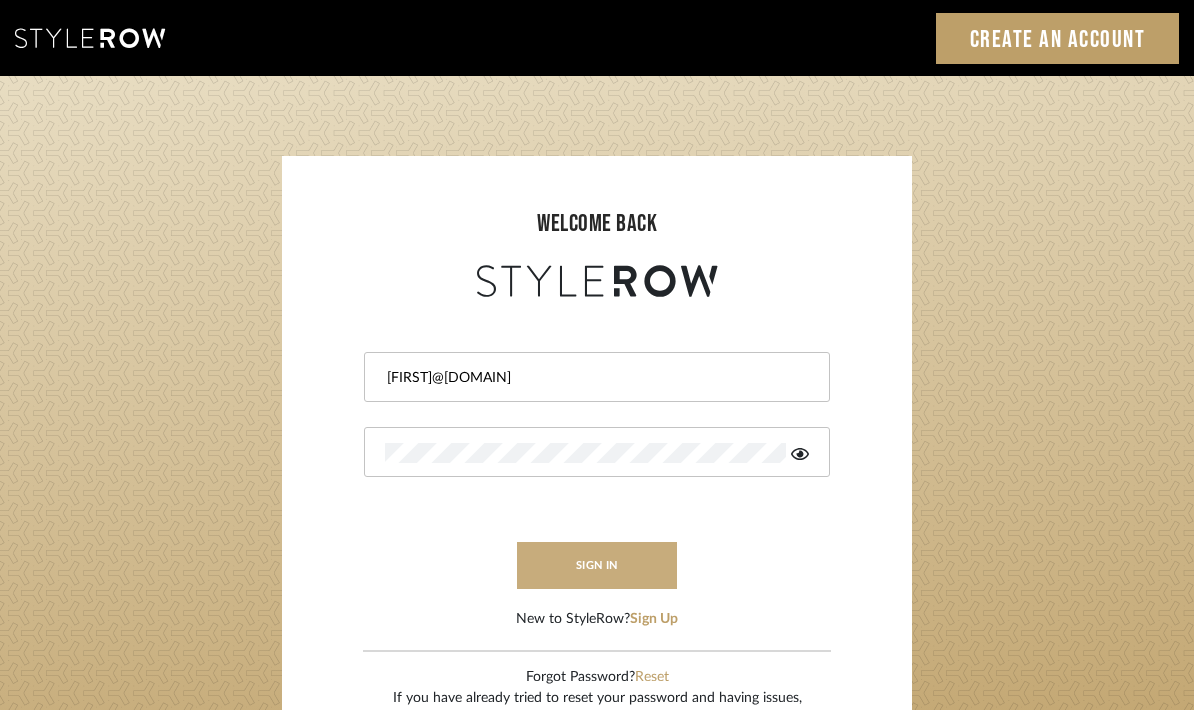 click on "sign in" at bounding box center (597, 565) 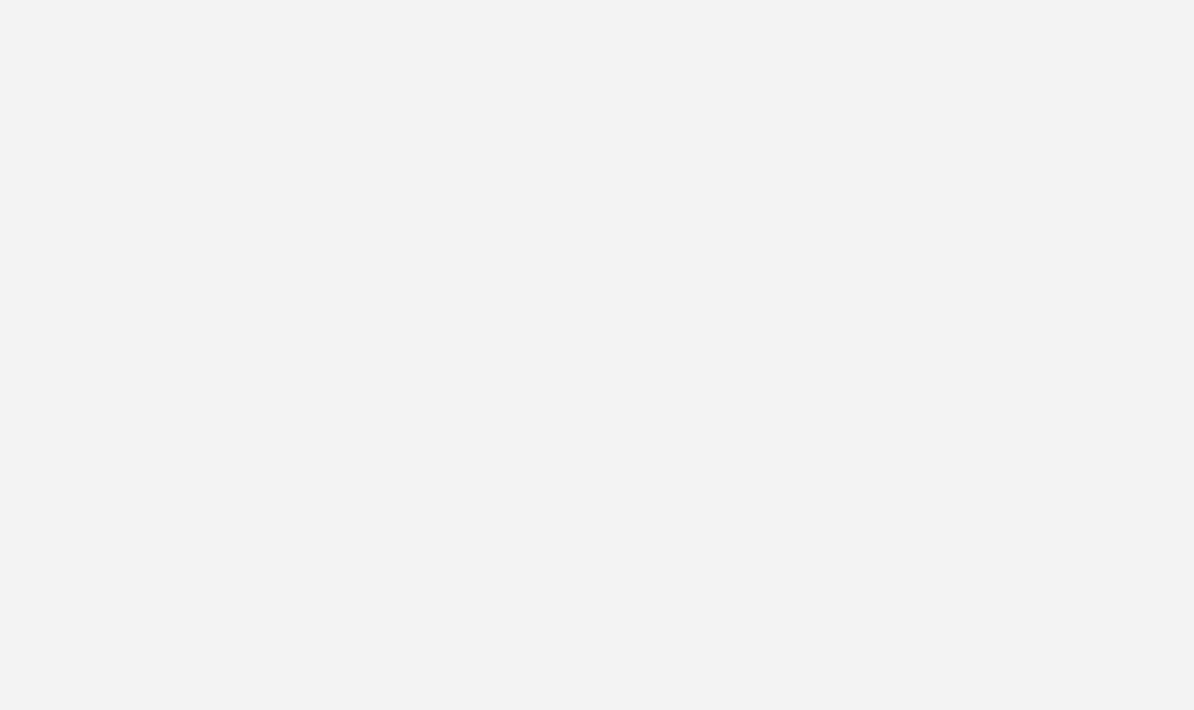 scroll, scrollTop: 0, scrollLeft: 0, axis: both 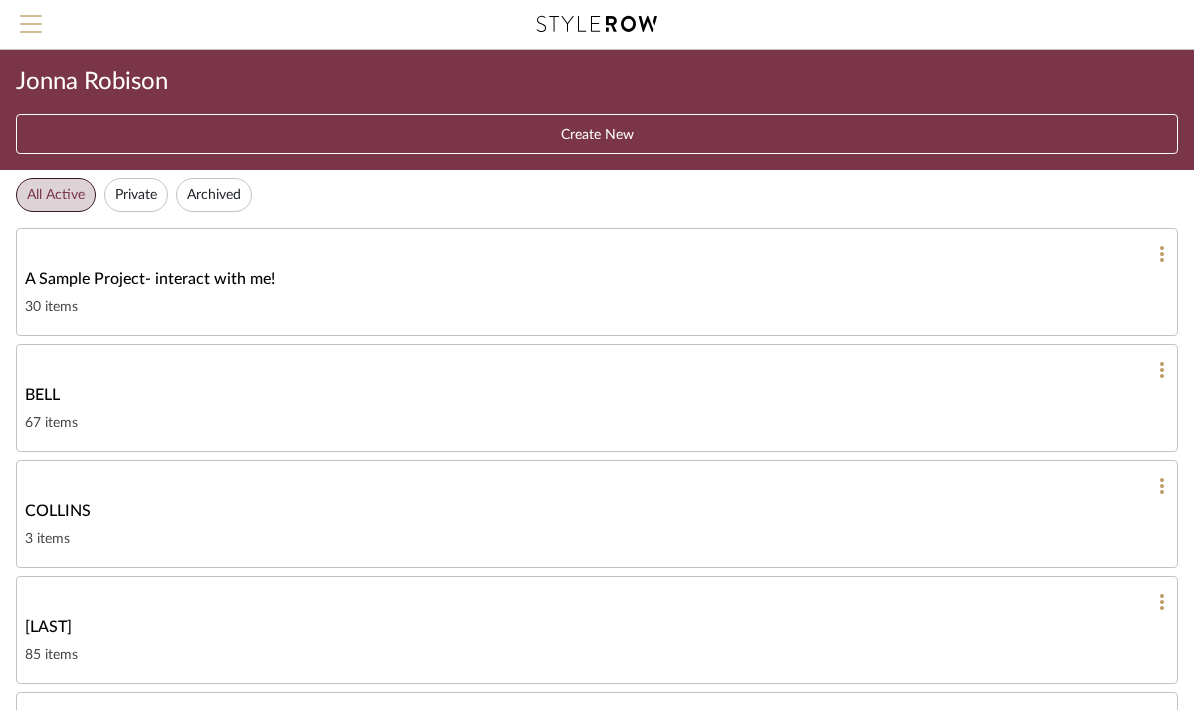 click at bounding box center (31, 30) 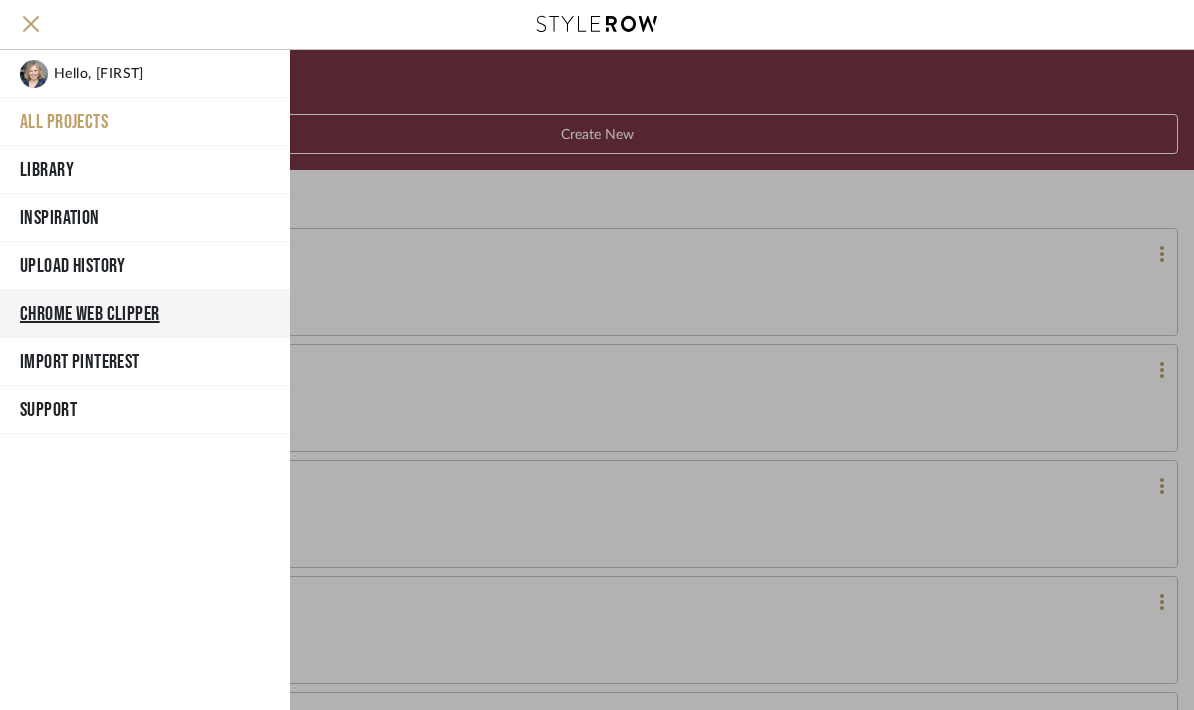 click on "Chrome Web Clipper" at bounding box center [145, 314] 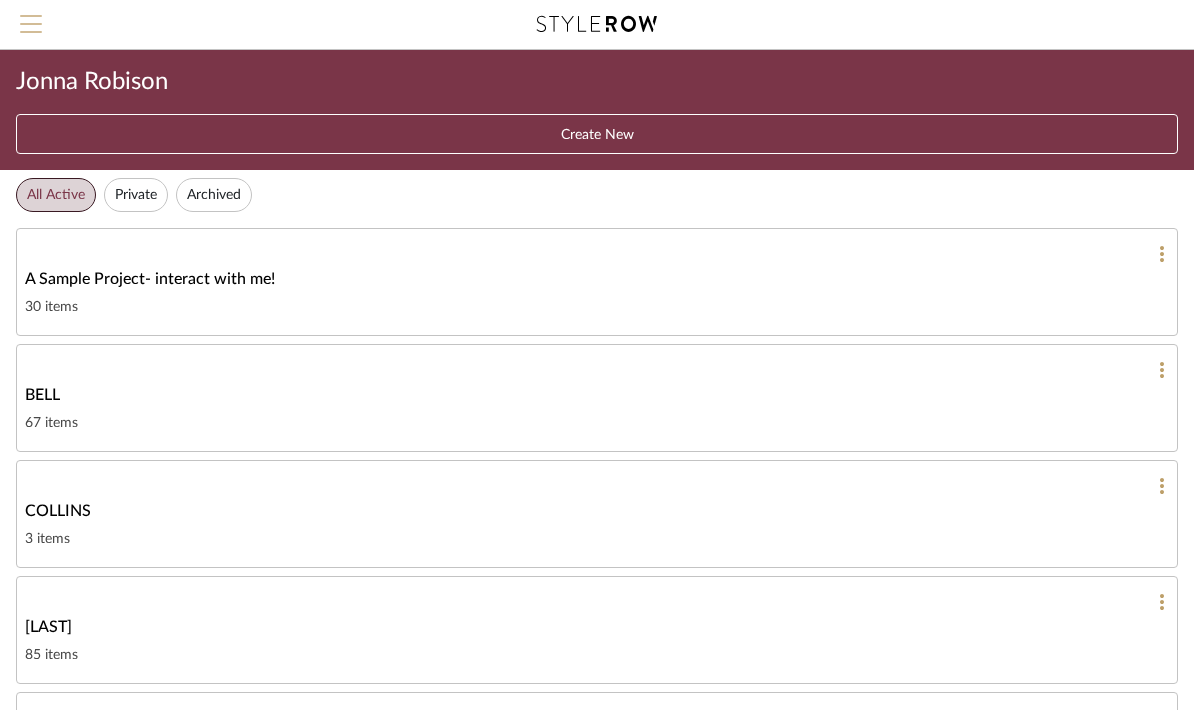 click at bounding box center (31, 16) 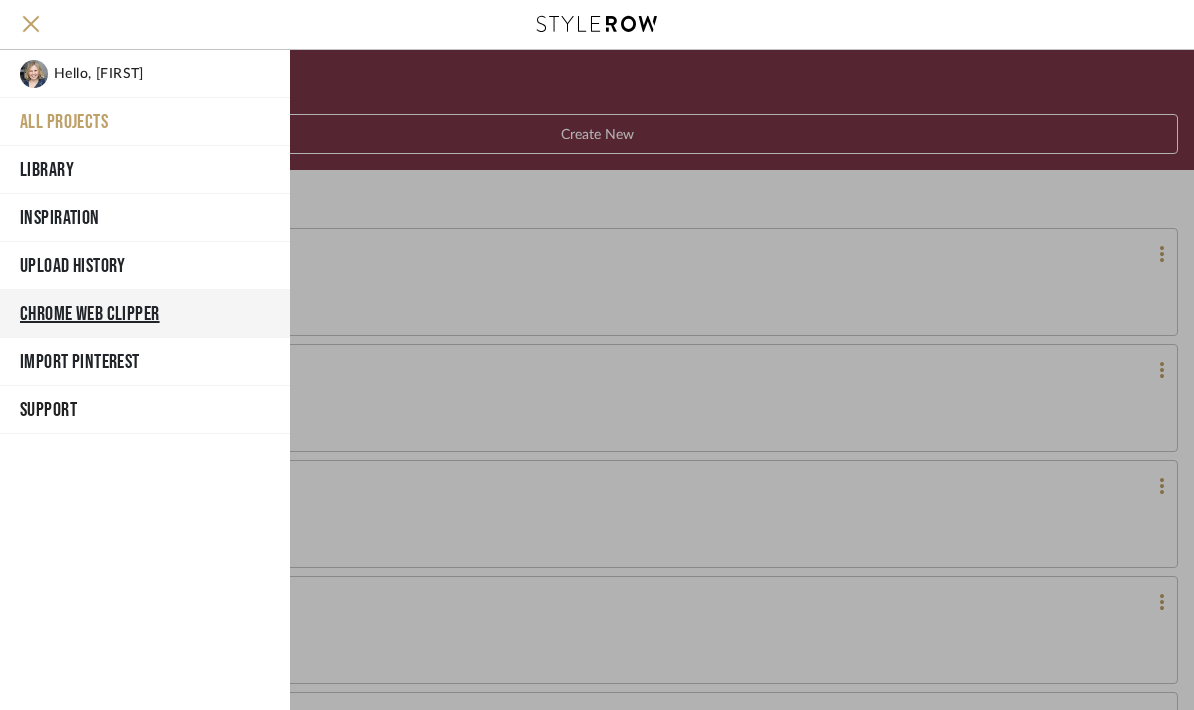 click on "Chrome Web Clipper" at bounding box center (145, 314) 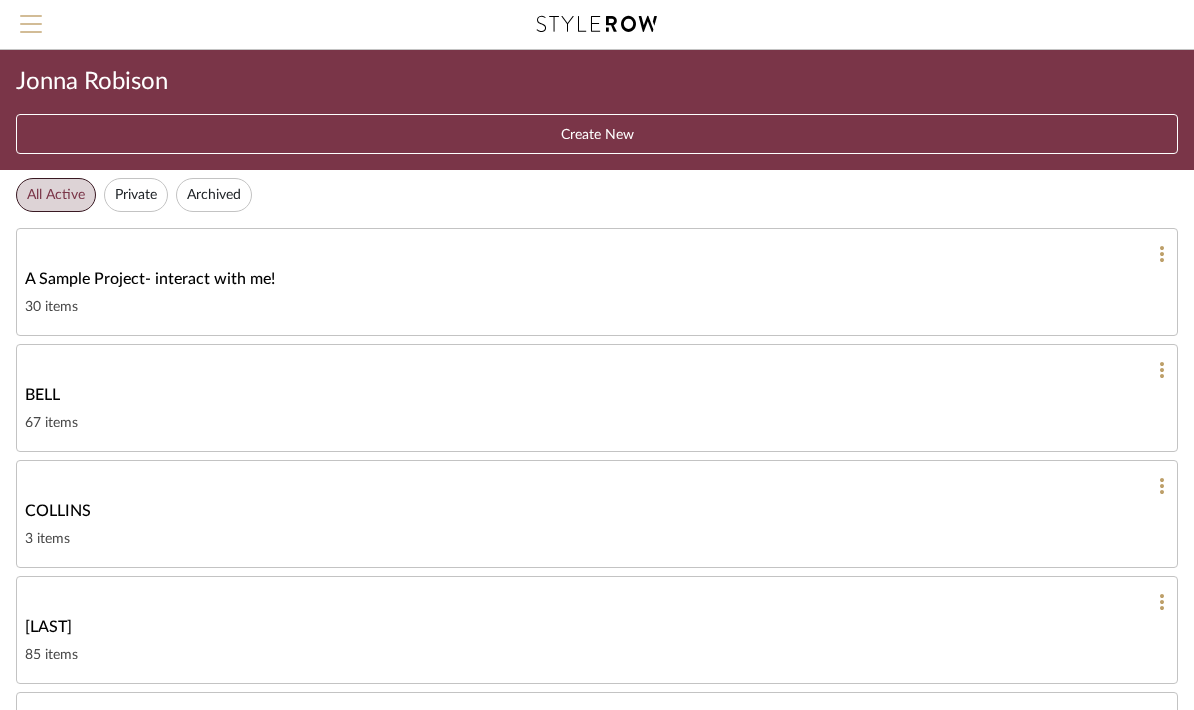click at bounding box center (31, 30) 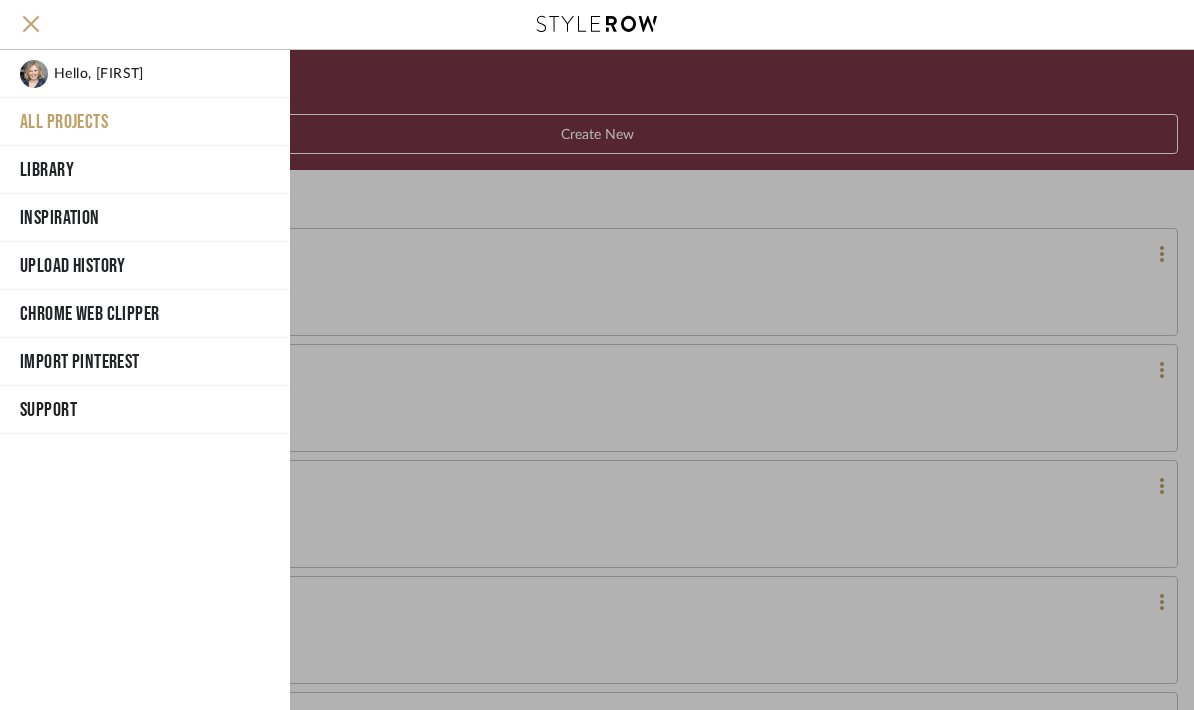 click on "Hello, [FIRST] All Projects Library Inspiration Upload History Chrome Web Clipper Import Pinterest  Support" at bounding box center [145, 380] 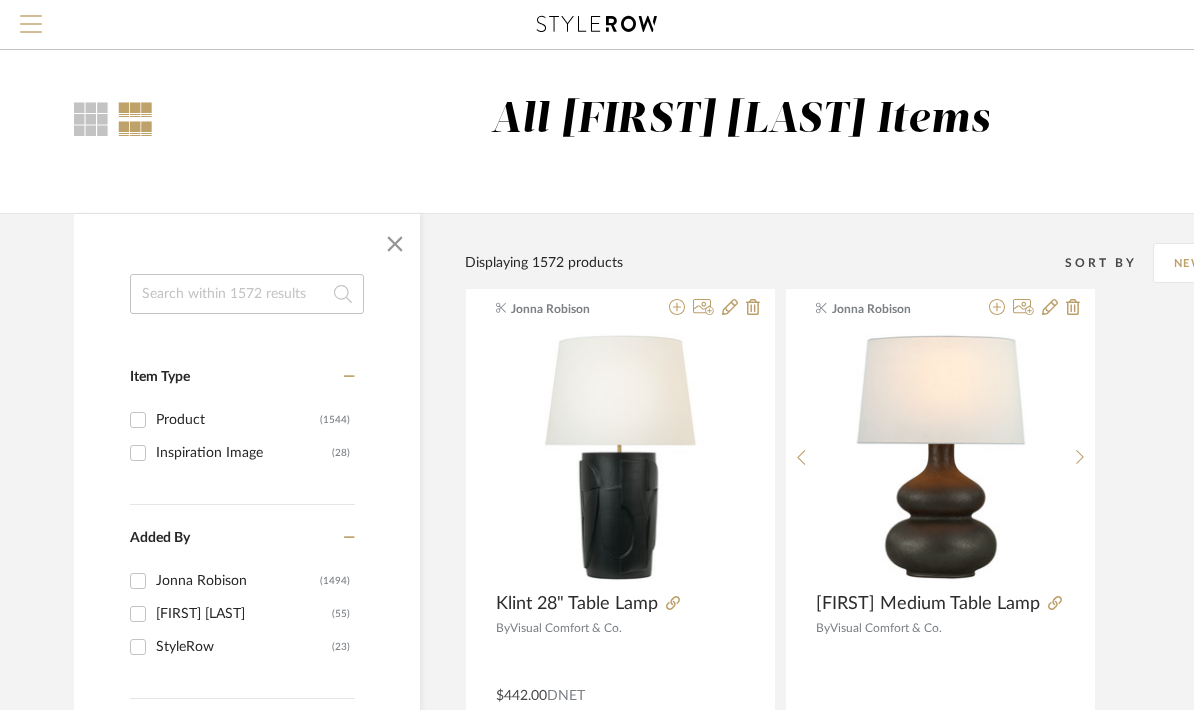 click at bounding box center (31, 24) 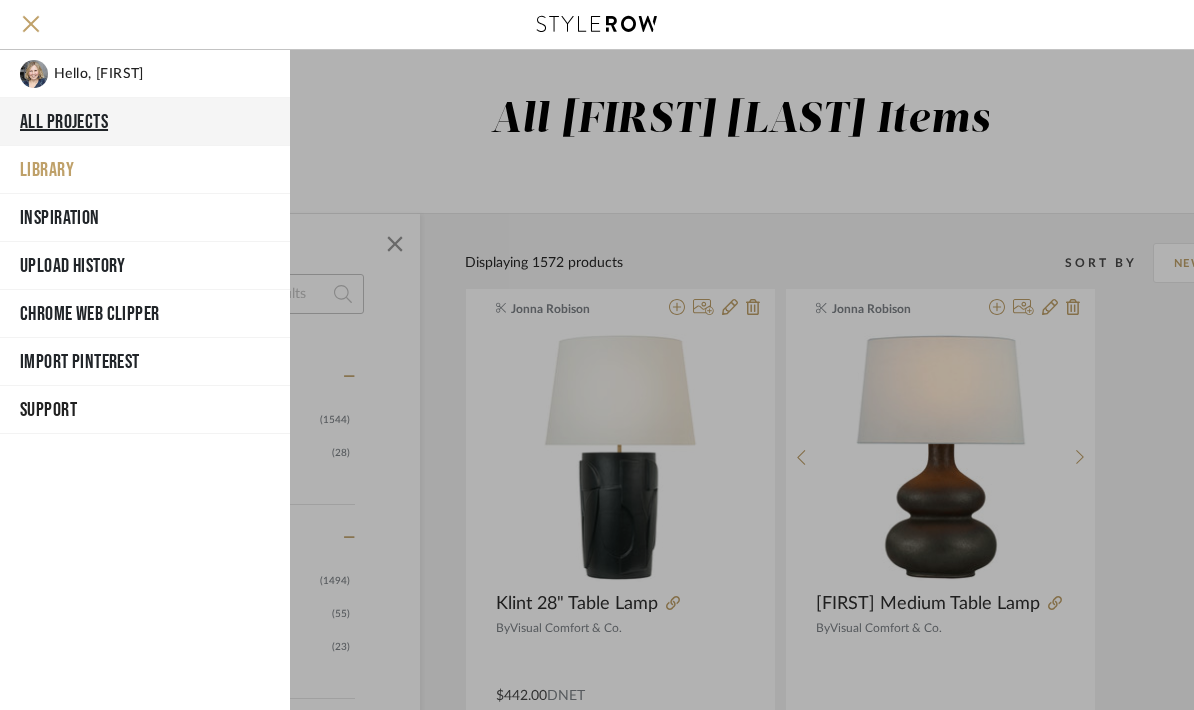 click on "All Projects" at bounding box center (145, 122) 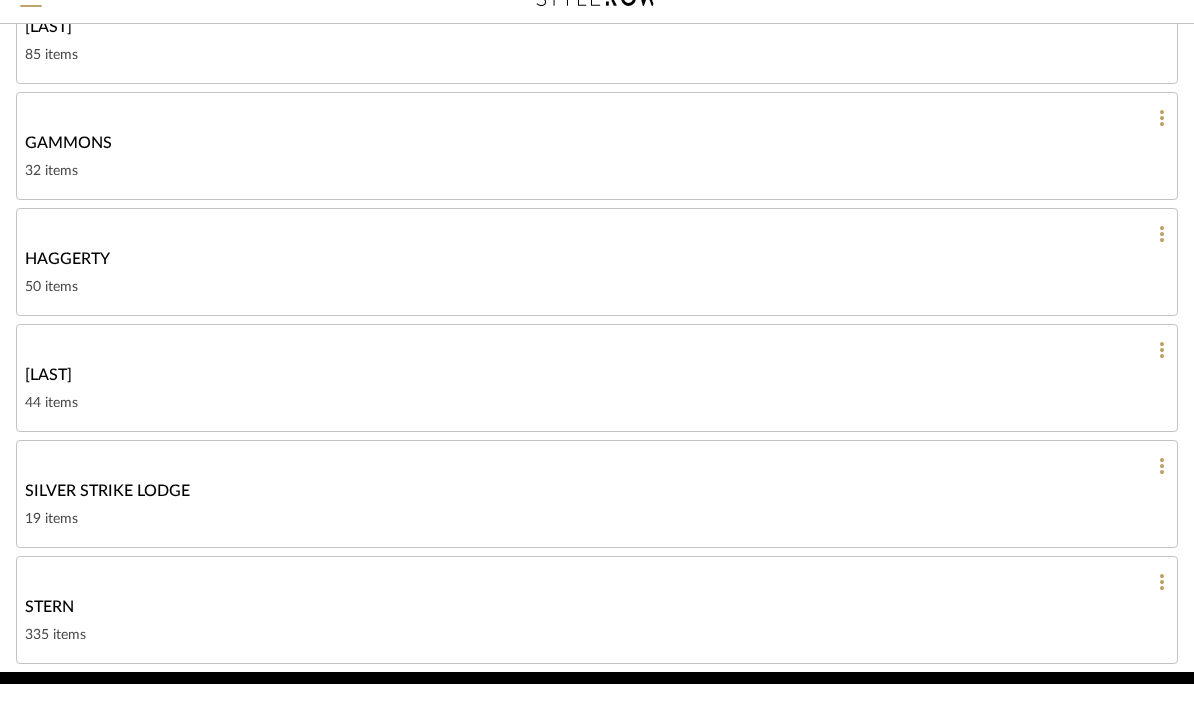 scroll, scrollTop: 574, scrollLeft: 0, axis: vertical 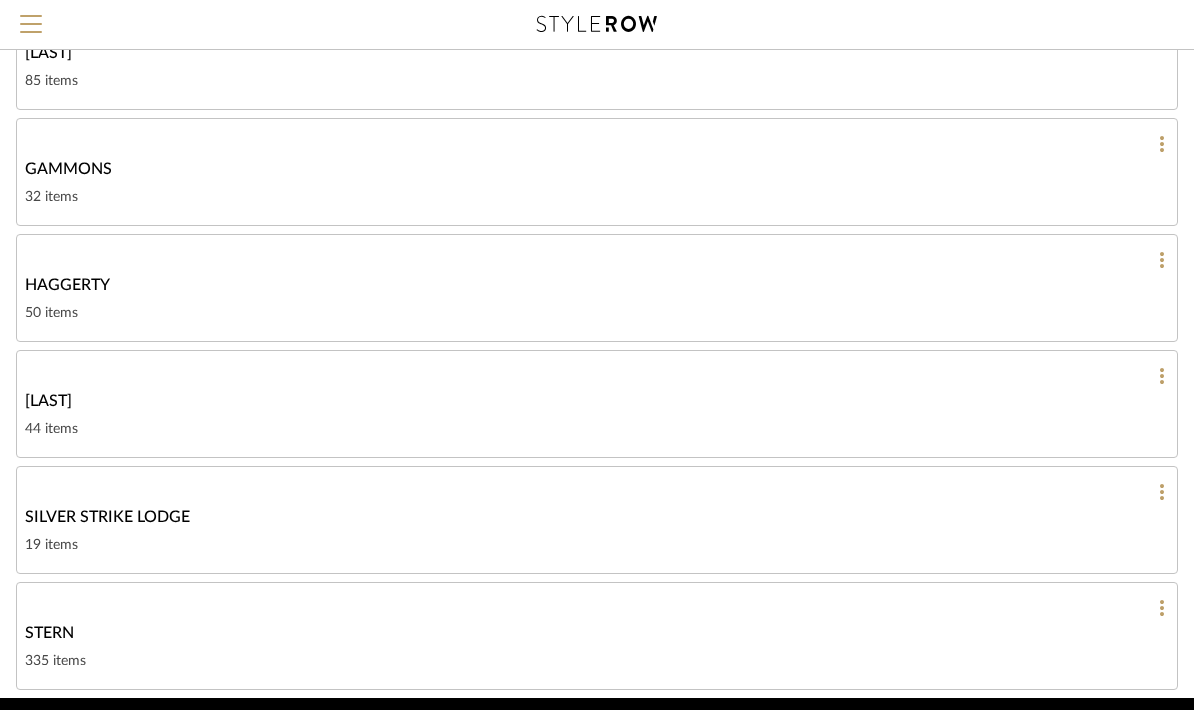 click 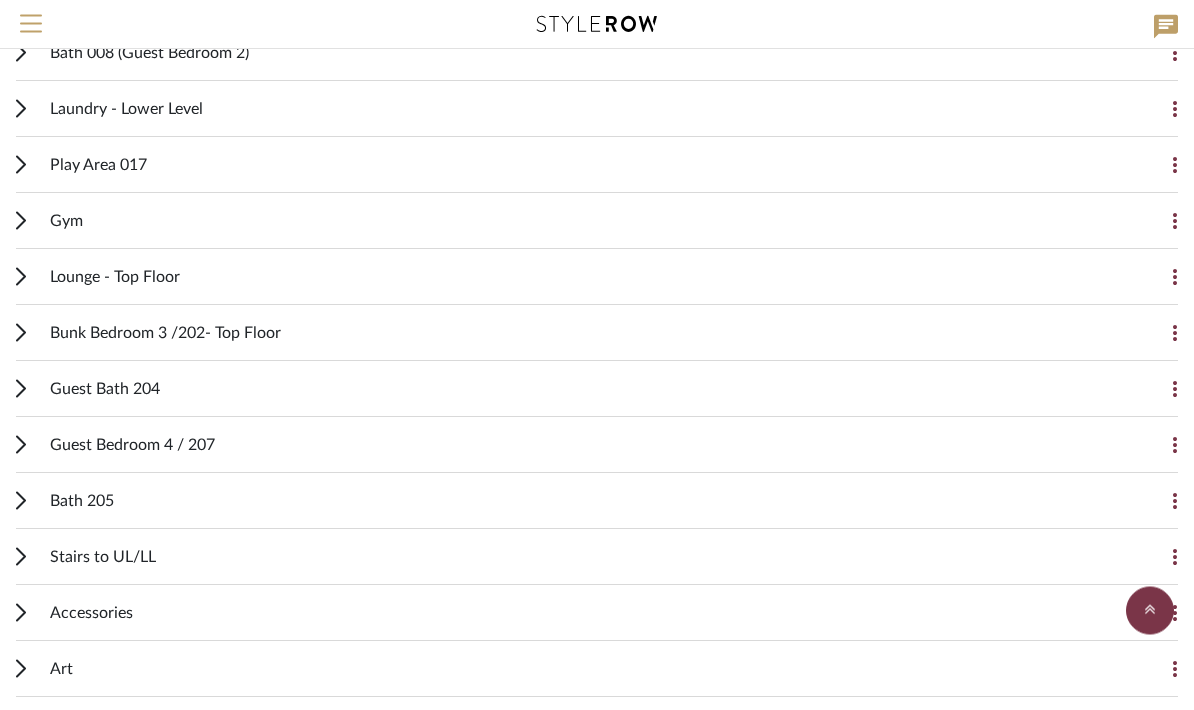 scroll, scrollTop: 2023, scrollLeft: 0, axis: vertical 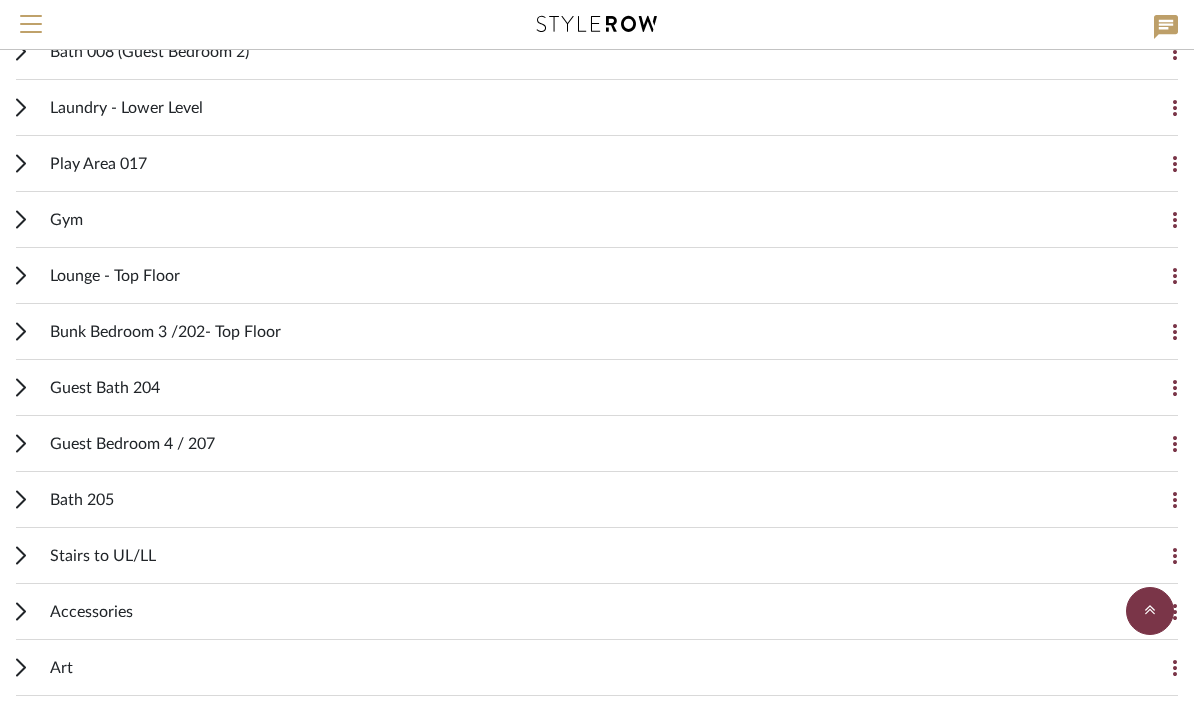click on "Guest Bedroom 4 / 207" at bounding box center [132, 444] 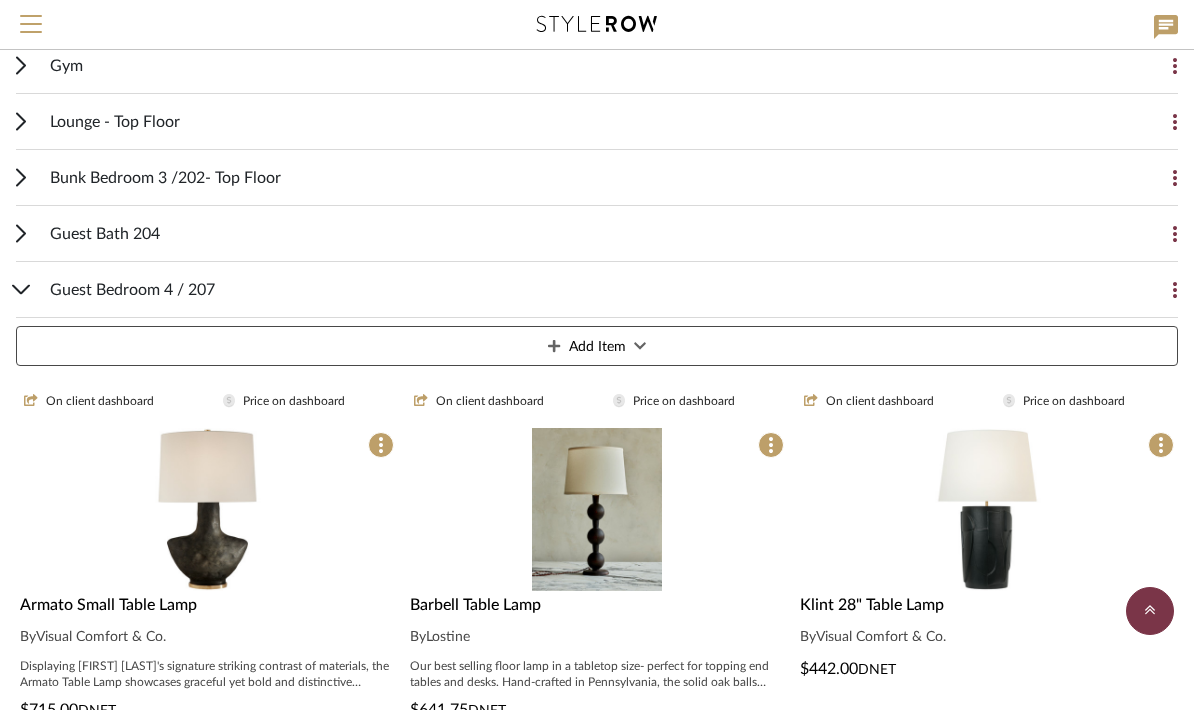 scroll, scrollTop: 2204, scrollLeft: 0, axis: vertical 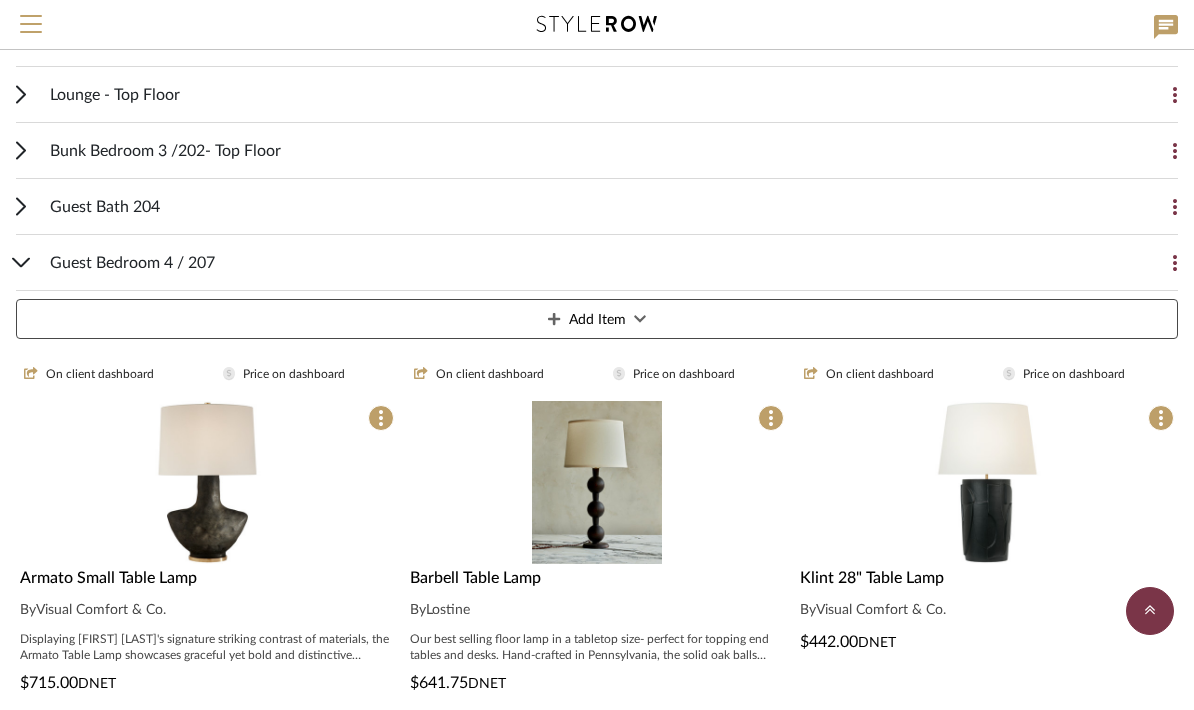 click at bounding box center (0, 0) 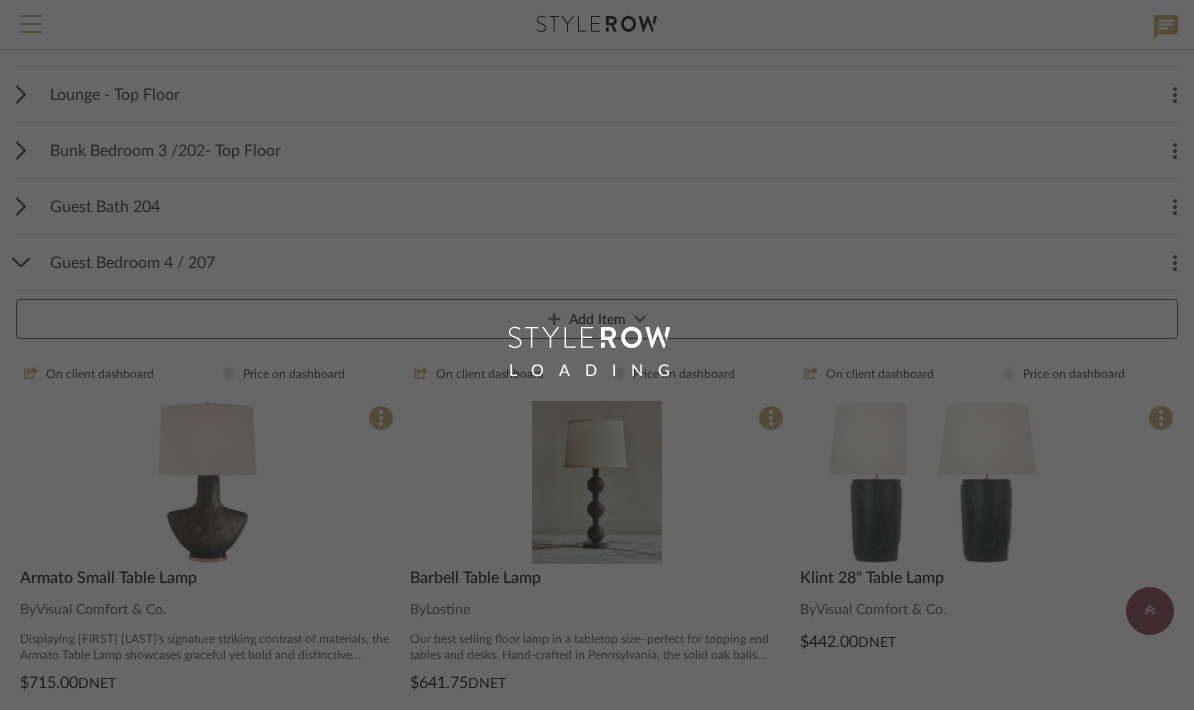 scroll, scrollTop: 0, scrollLeft: 0, axis: both 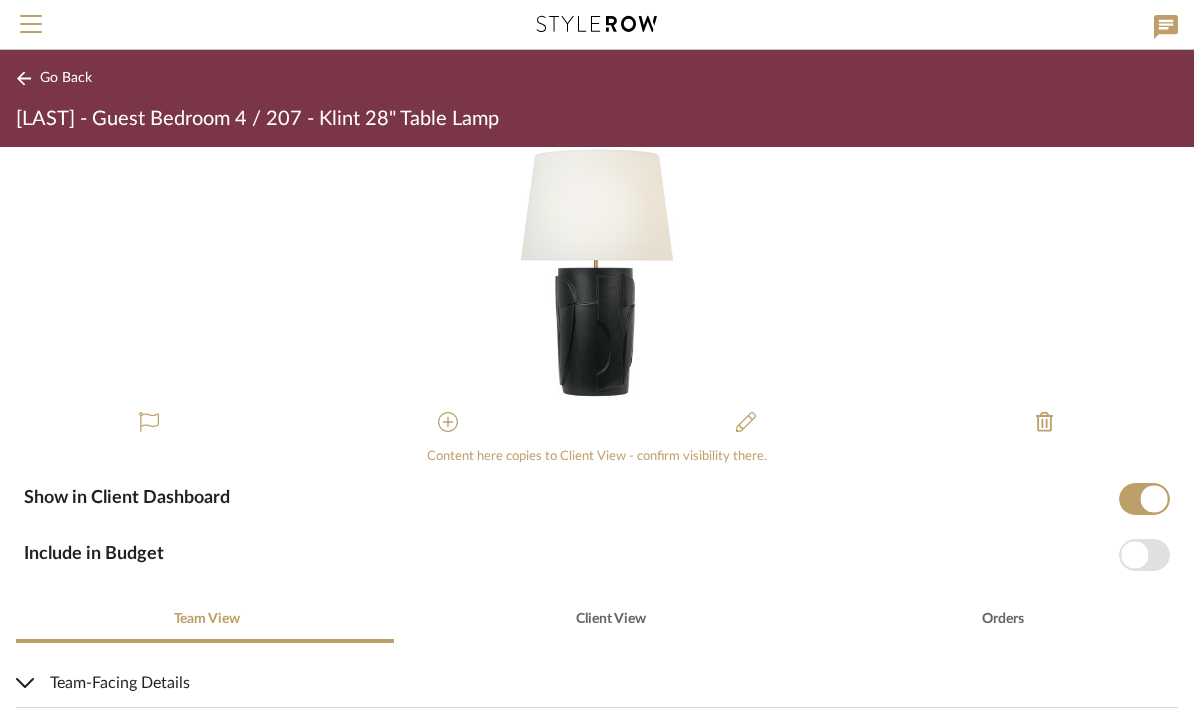 click at bounding box center [597, 273] 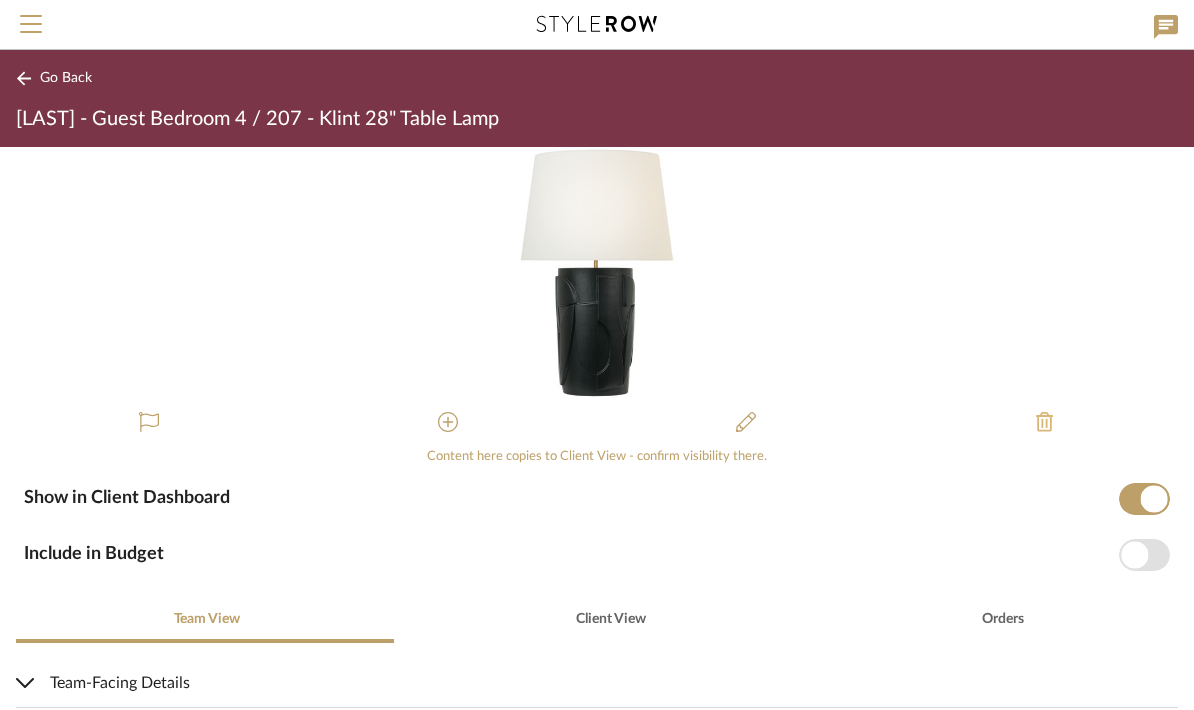 click 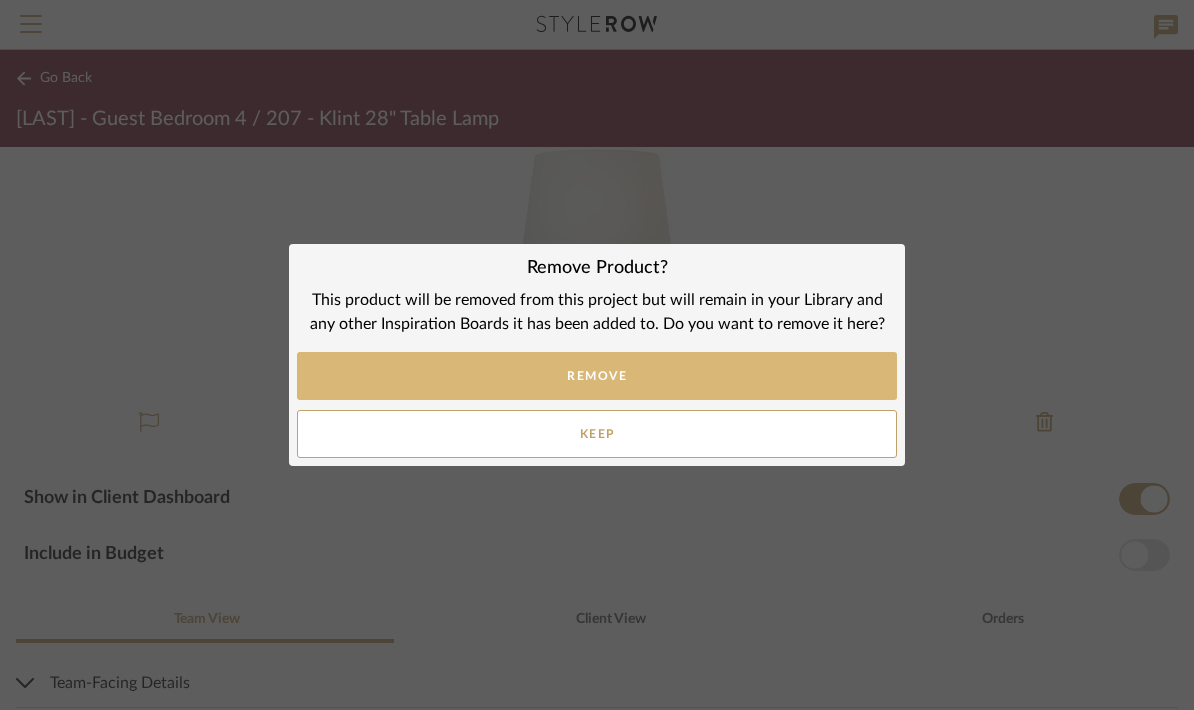 click on "REMOVE" at bounding box center (597, 376) 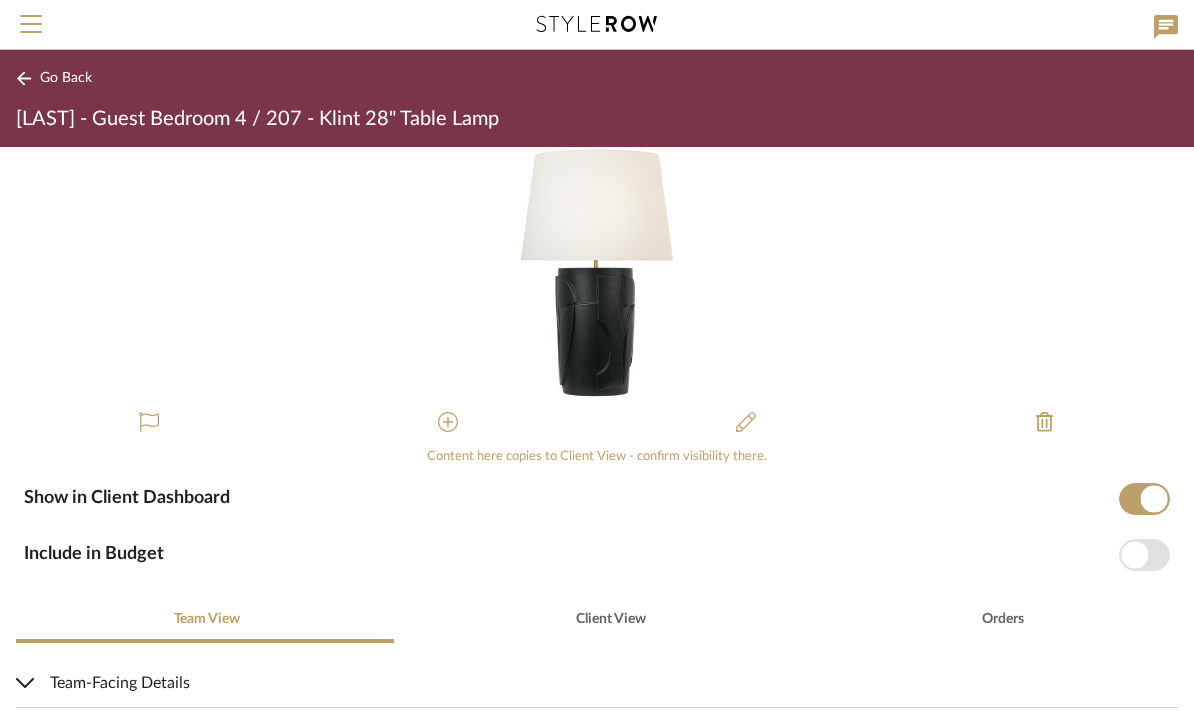 scroll, scrollTop: 2204, scrollLeft: 0, axis: vertical 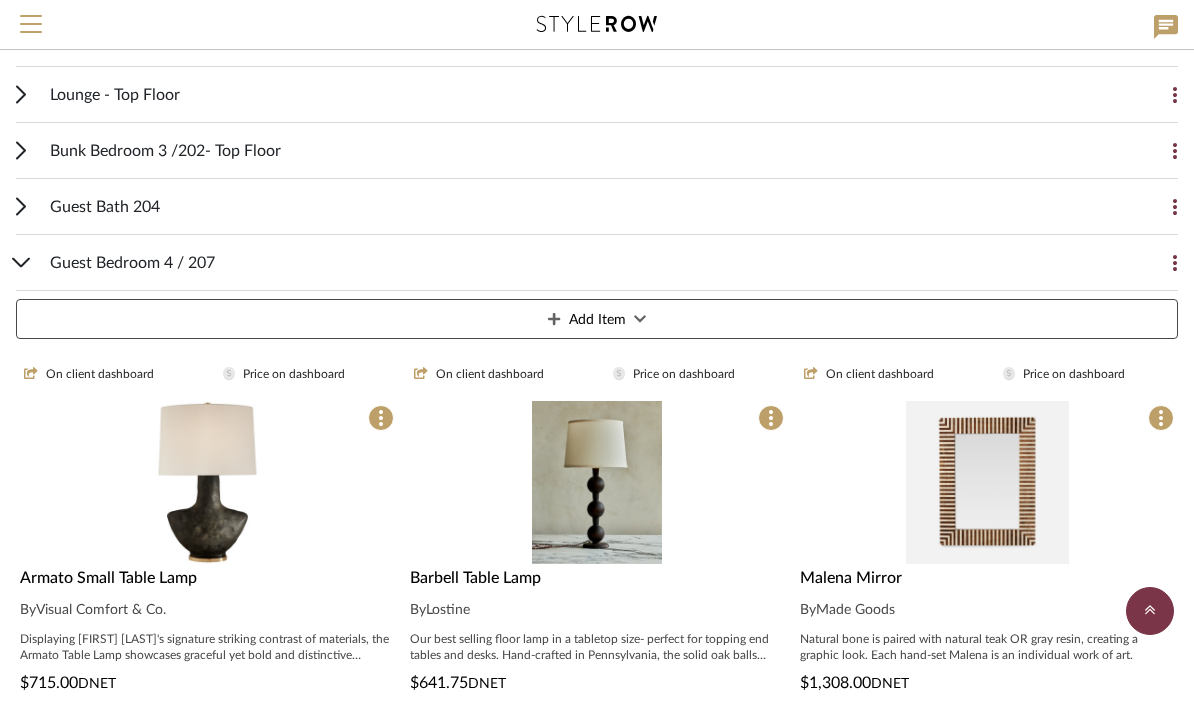 click at bounding box center (0, 0) 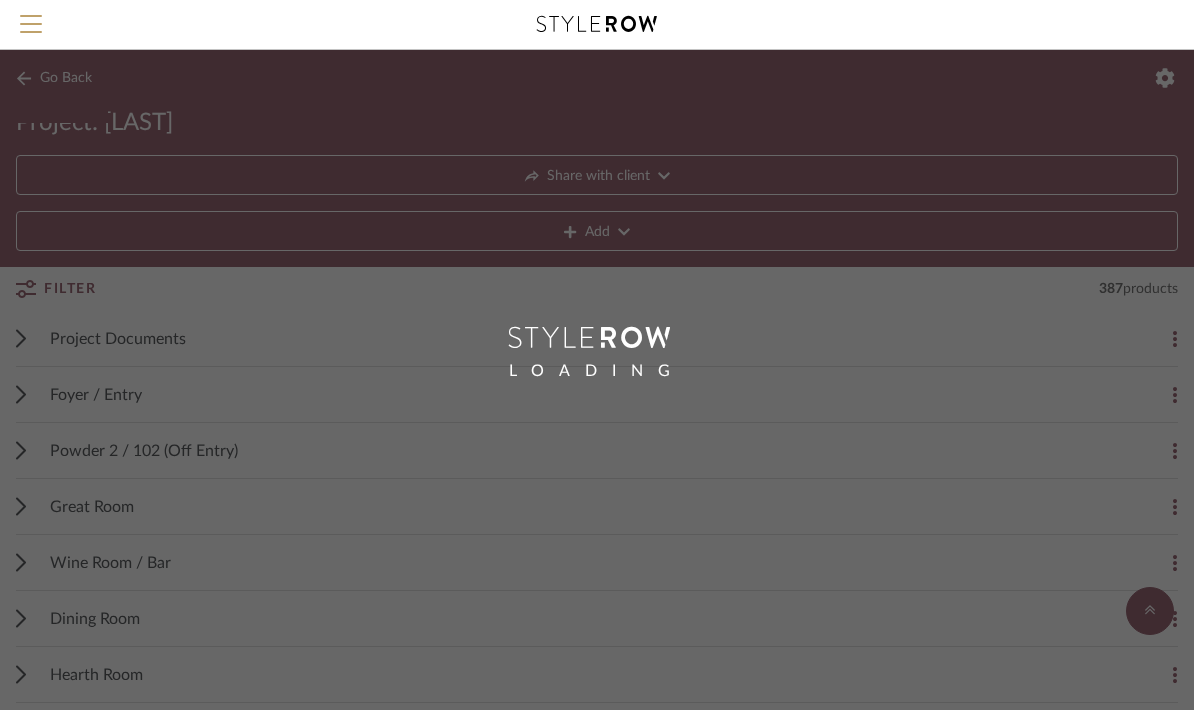 scroll, scrollTop: 0, scrollLeft: 0, axis: both 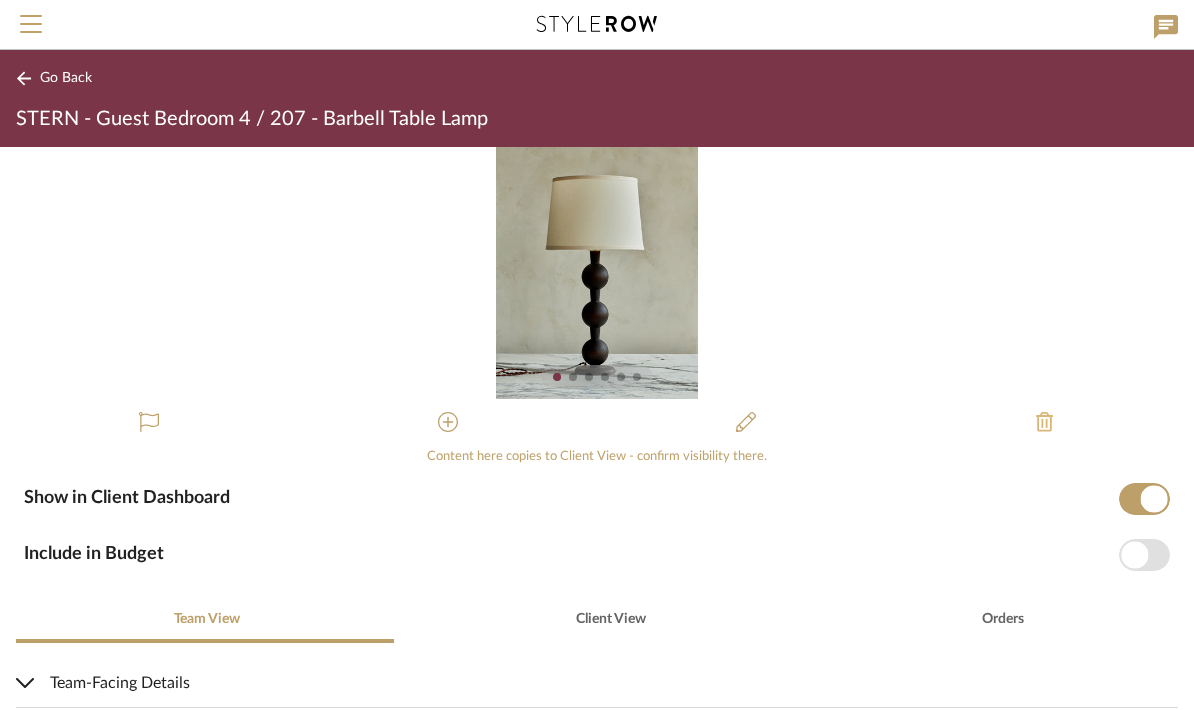 click 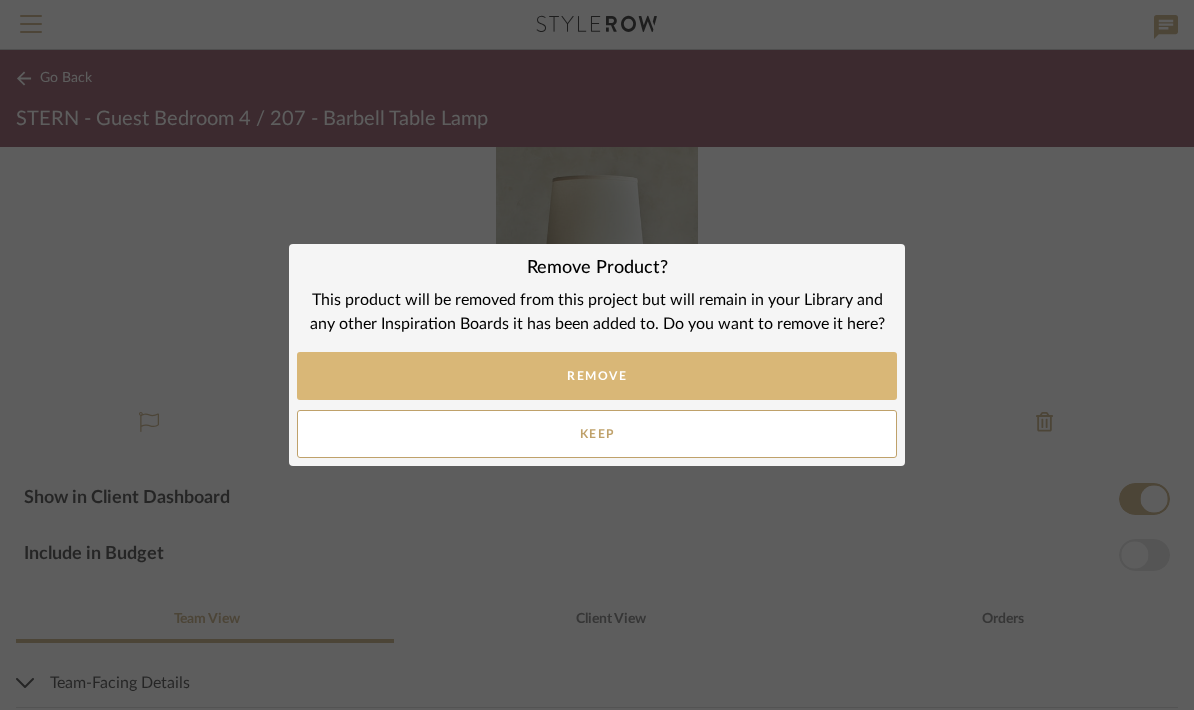 click on "REMOVE" at bounding box center (597, 376) 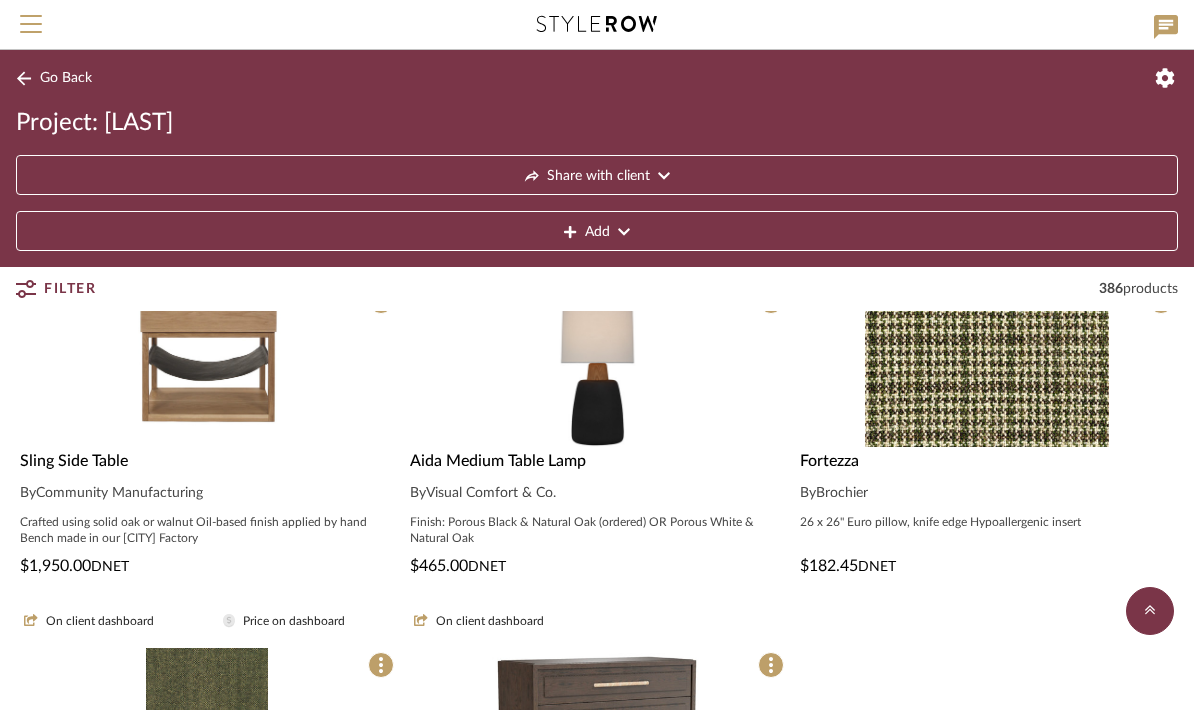 scroll, scrollTop: 3000, scrollLeft: 0, axis: vertical 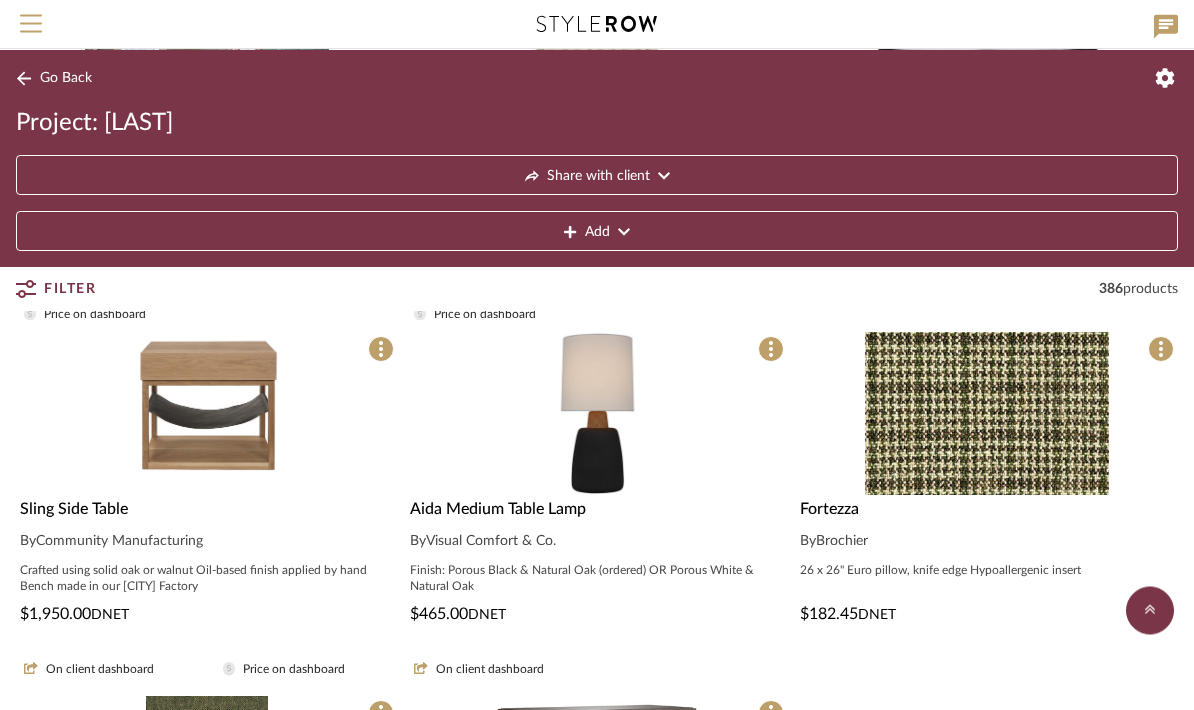 click on "By  Visual Comfort & Co." at bounding box center [597, 542] 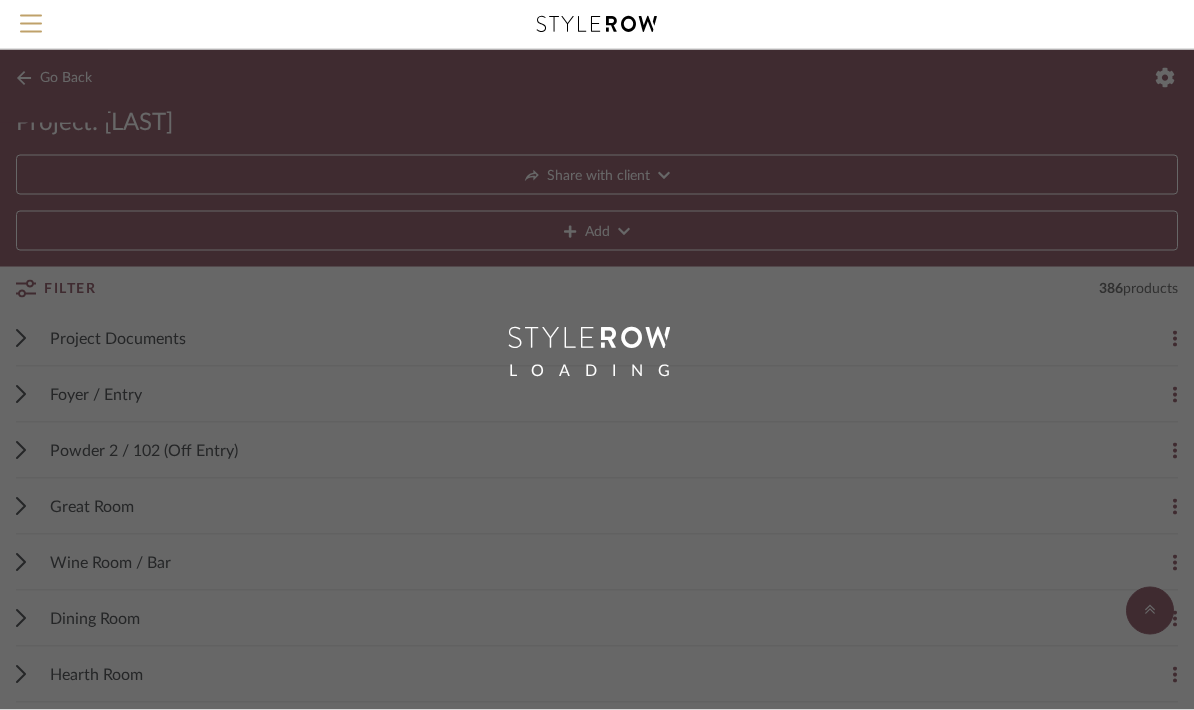 scroll, scrollTop: 0, scrollLeft: 0, axis: both 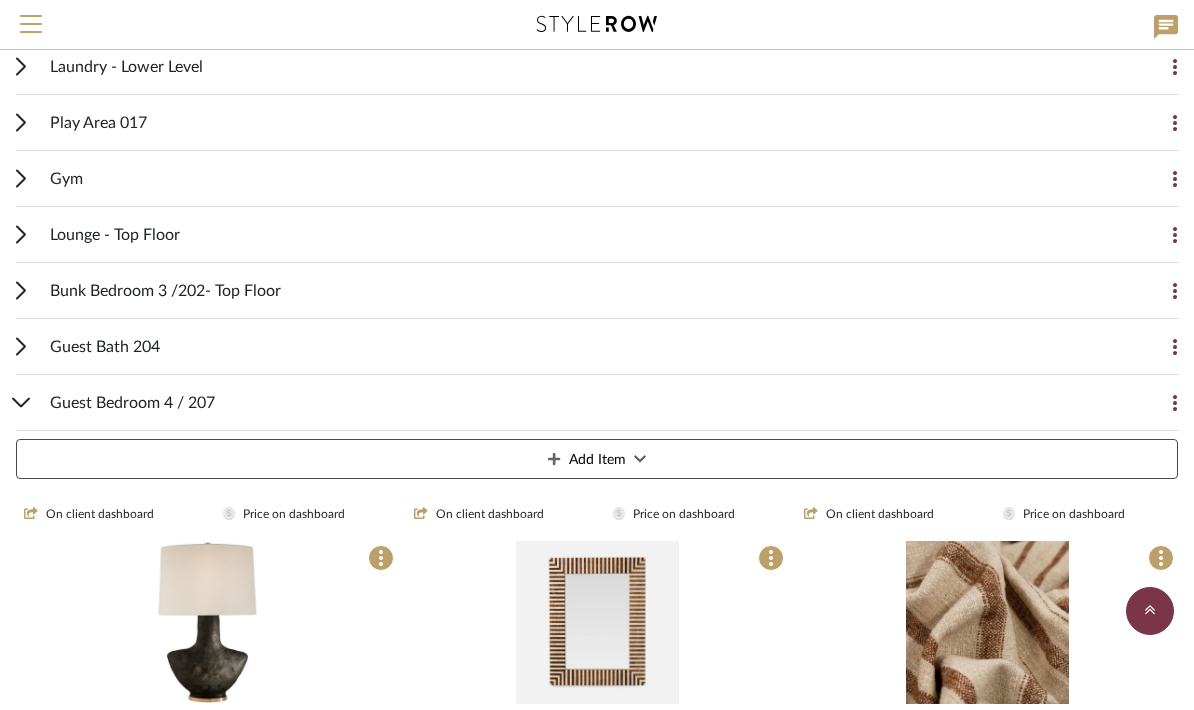 click at bounding box center (207, 622) 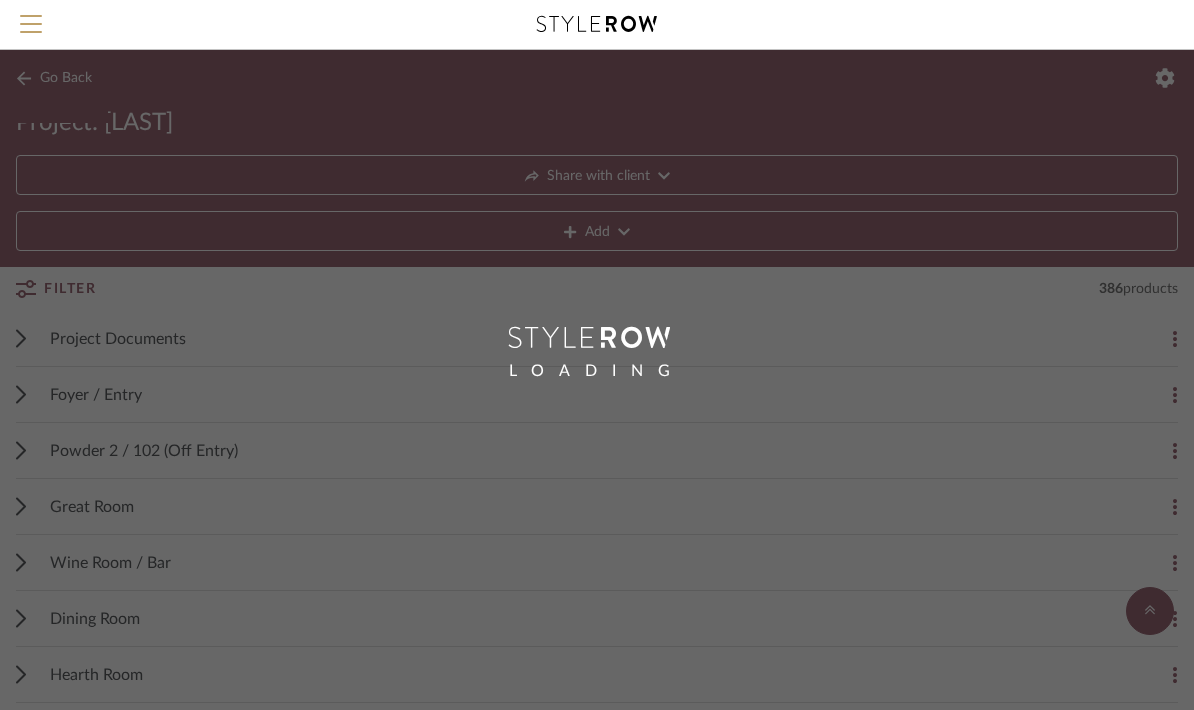 scroll, scrollTop: 0, scrollLeft: 0, axis: both 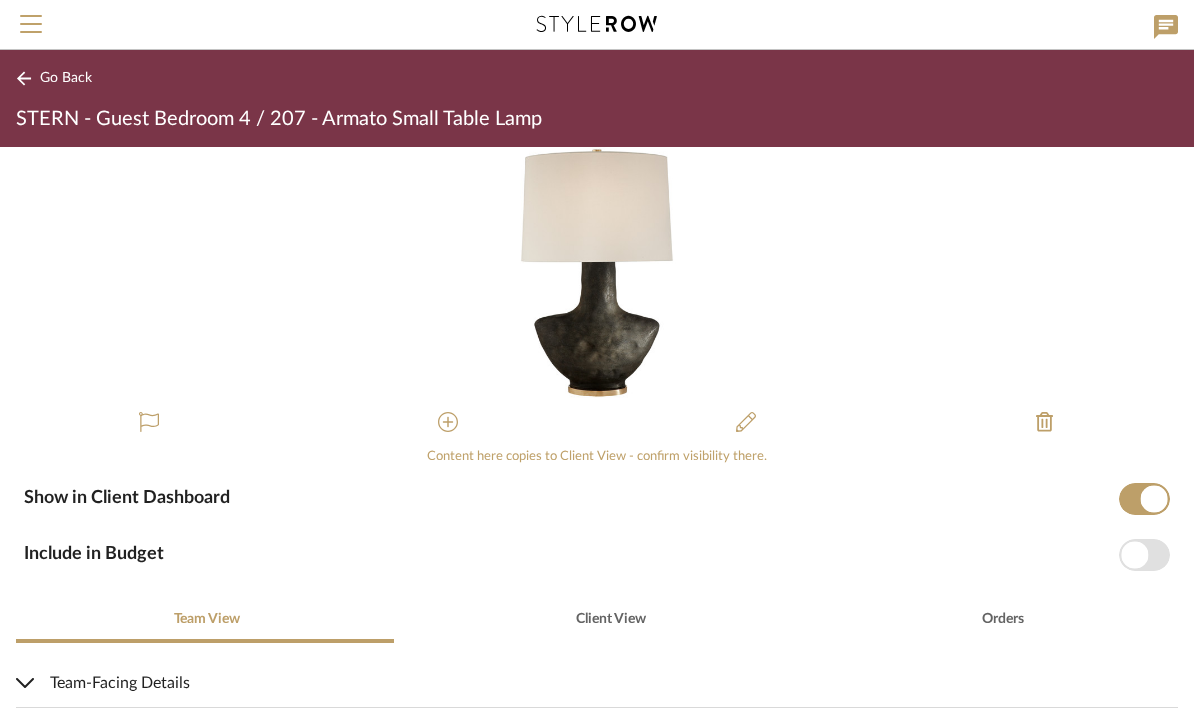 click on "Go Back" 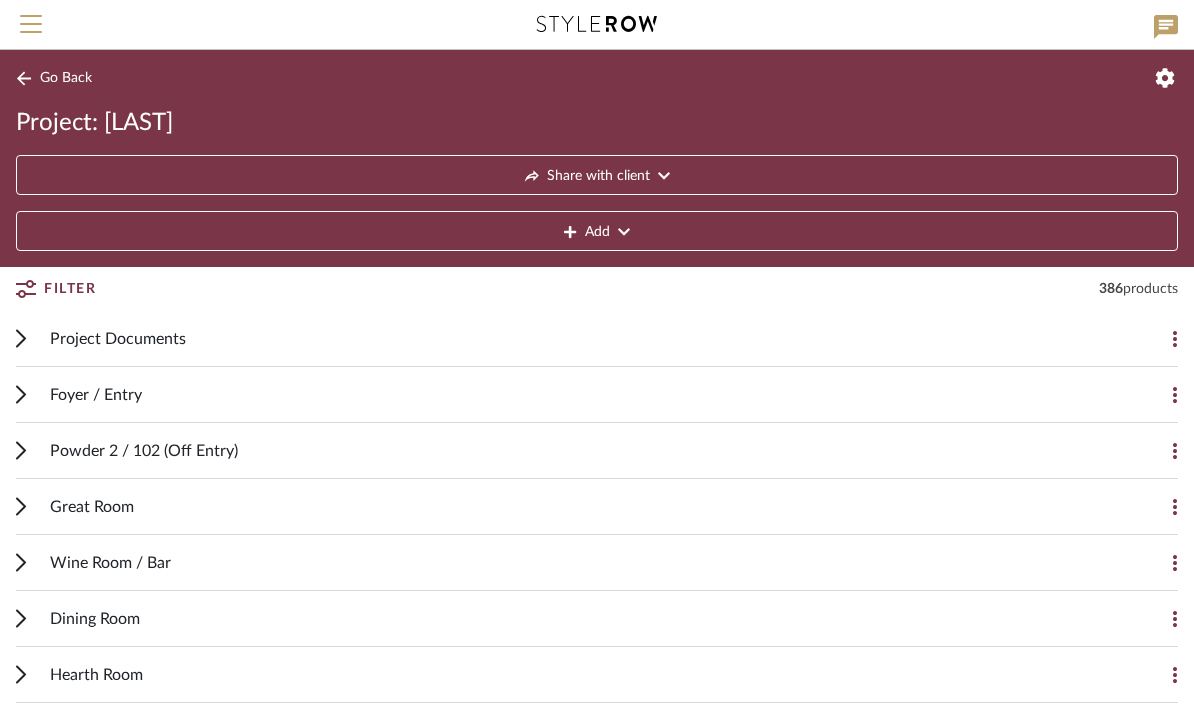 scroll, scrollTop: 0, scrollLeft: 0, axis: both 